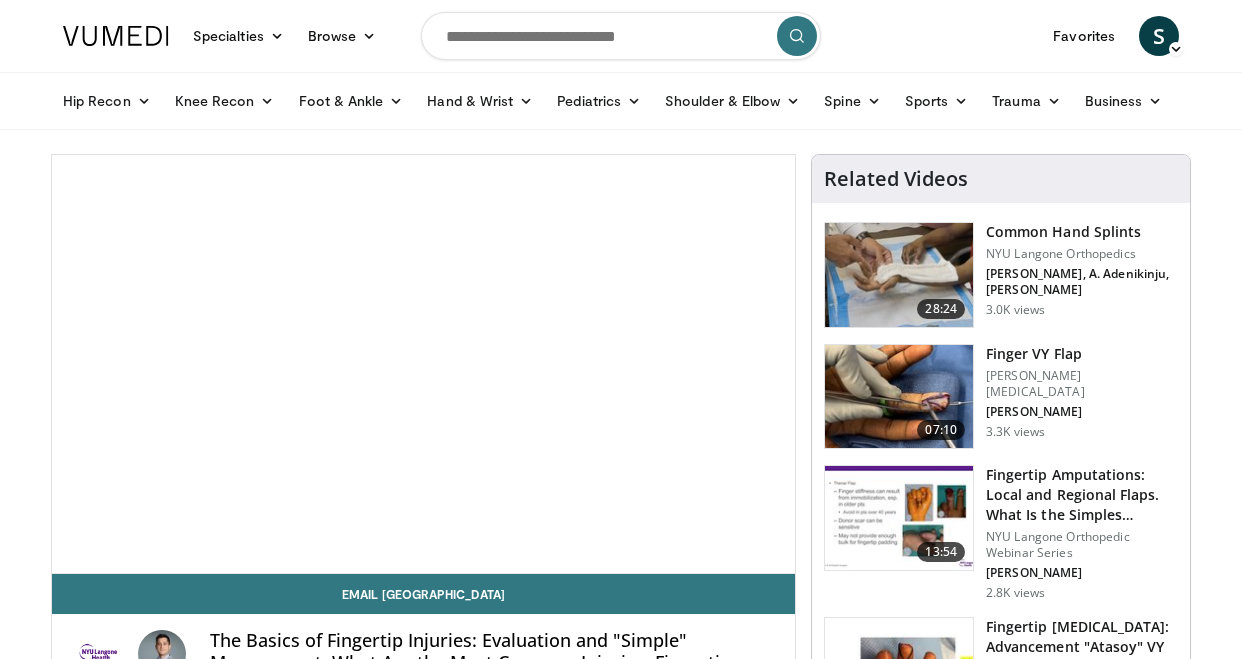 scroll, scrollTop: 0, scrollLeft: 0, axis: both 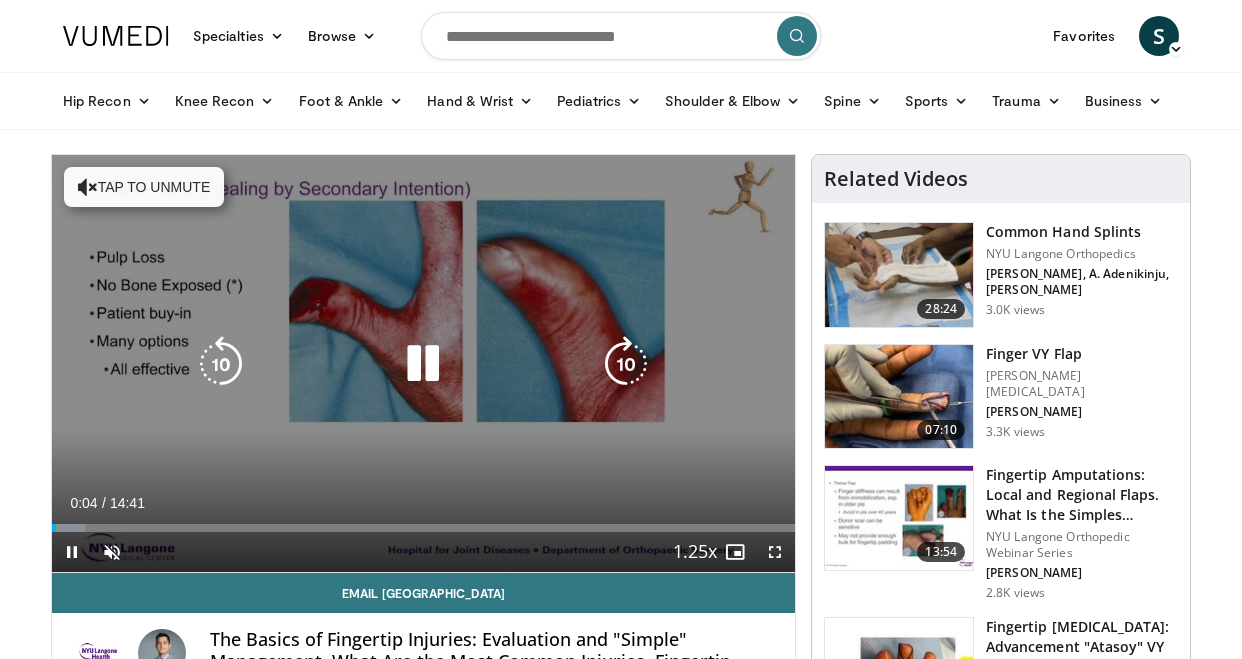 click on "Tap to unmute" at bounding box center [144, 187] 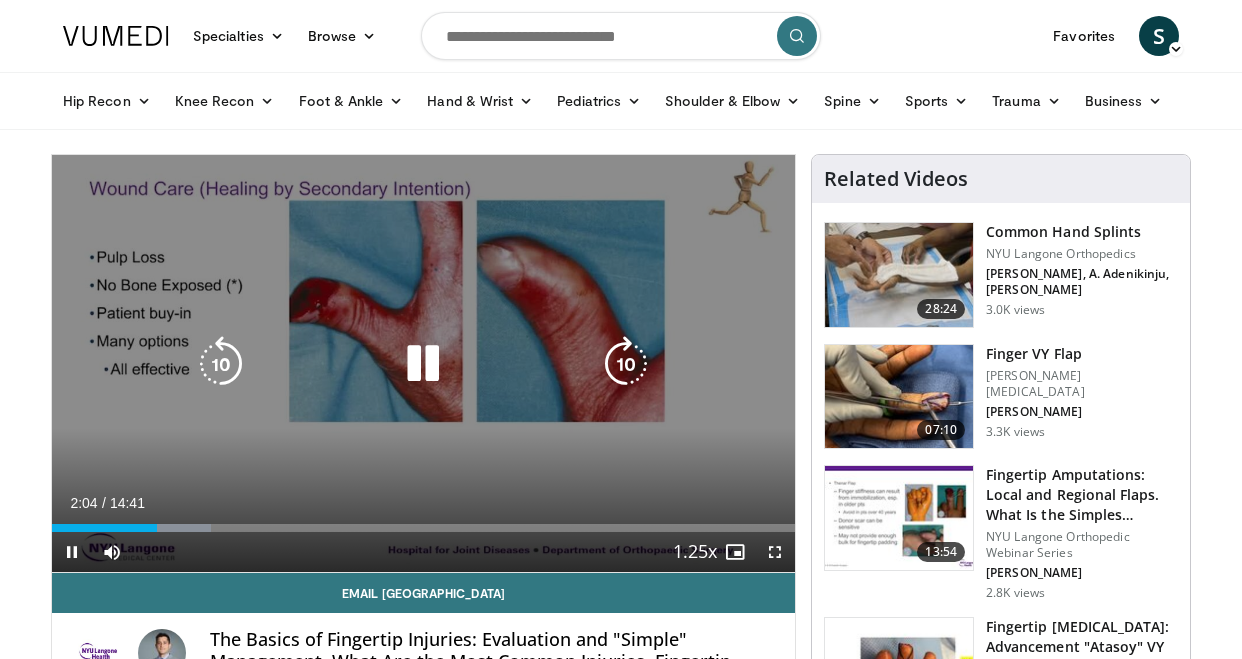 click at bounding box center (626, 364) 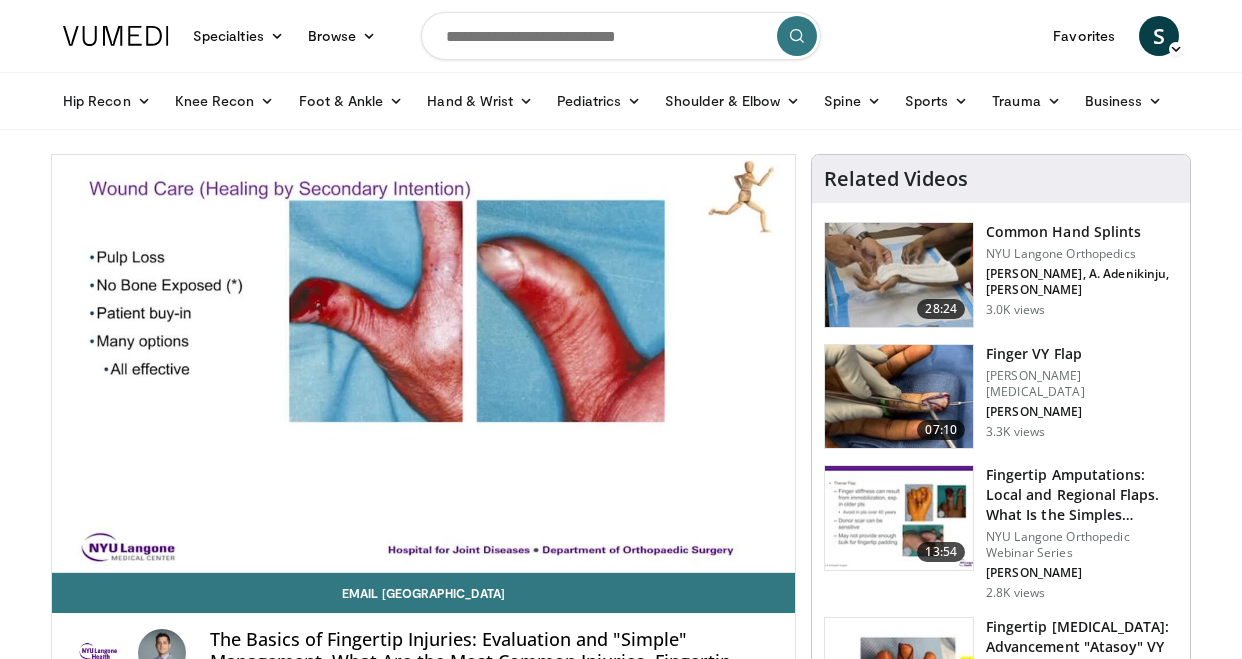 click on "10 seconds
Tap to unmute" at bounding box center (423, 363) 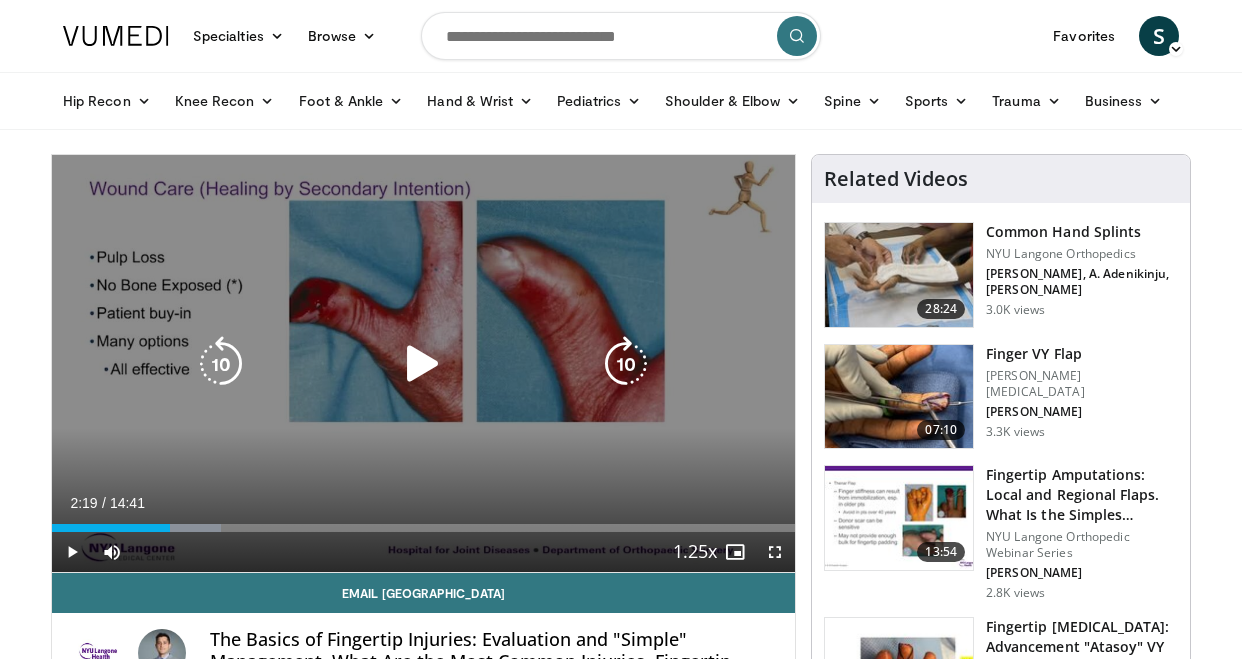 click at bounding box center [626, 364] 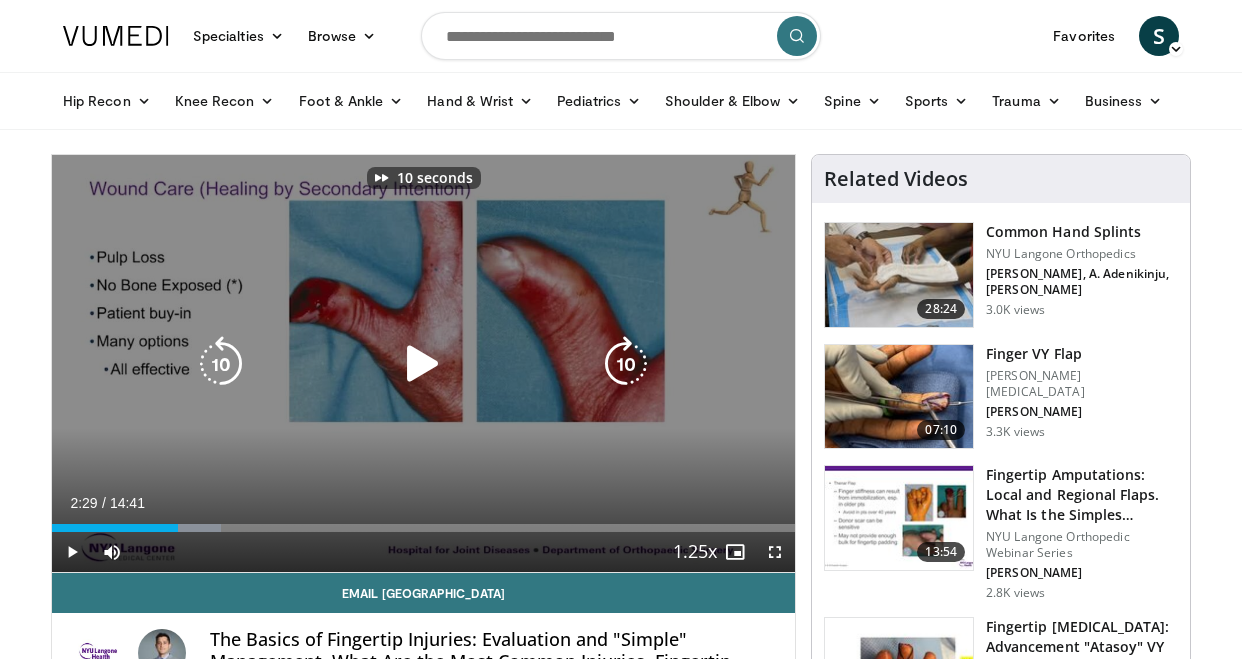 click at bounding box center (423, 364) 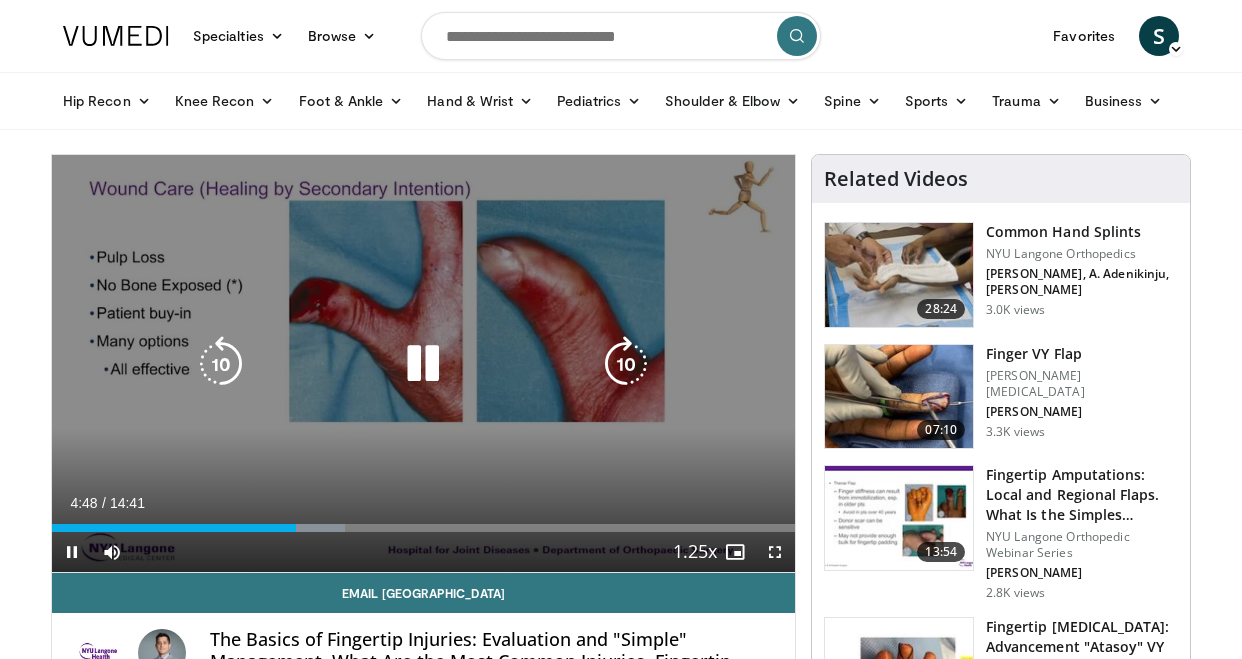 click at bounding box center (423, 364) 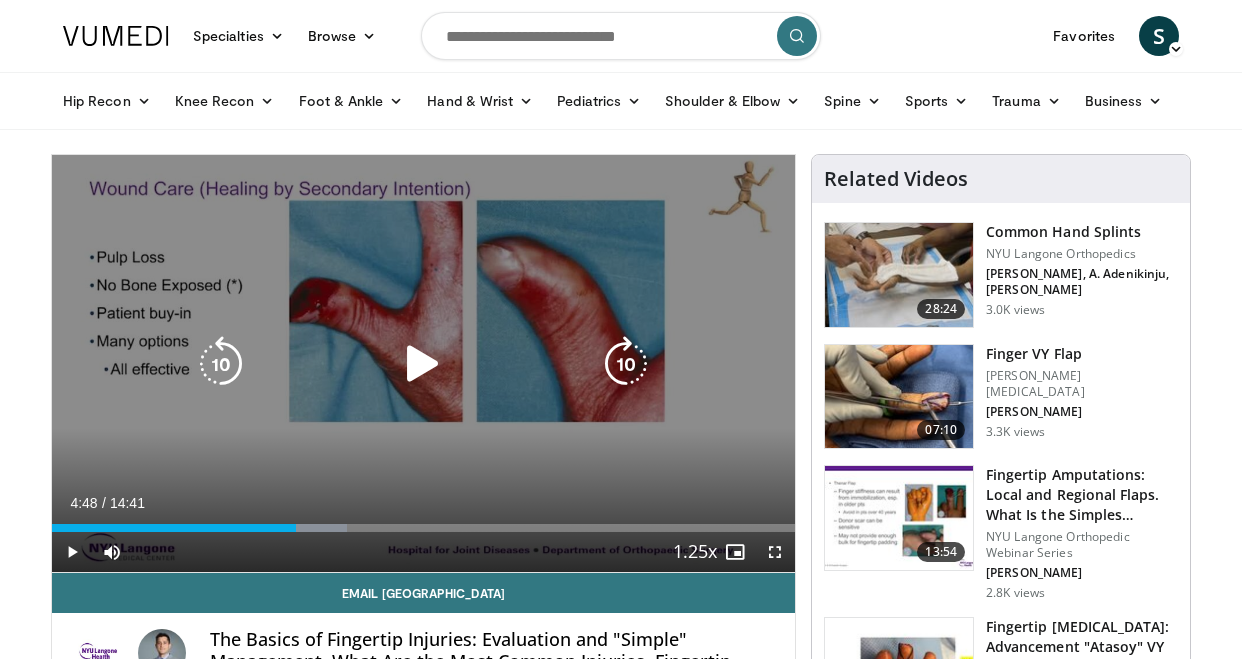 click at bounding box center [423, 364] 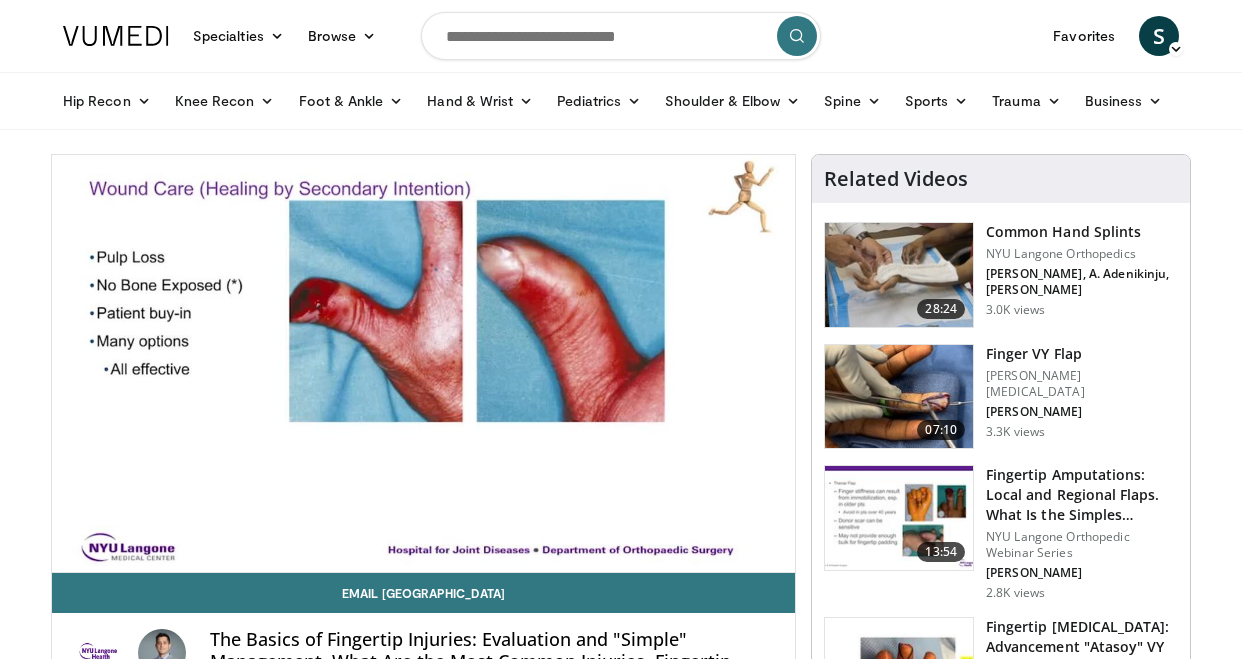 drag, startPoint x: 590, startPoint y: 277, endPoint x: 604, endPoint y: 275, distance: 14.142136 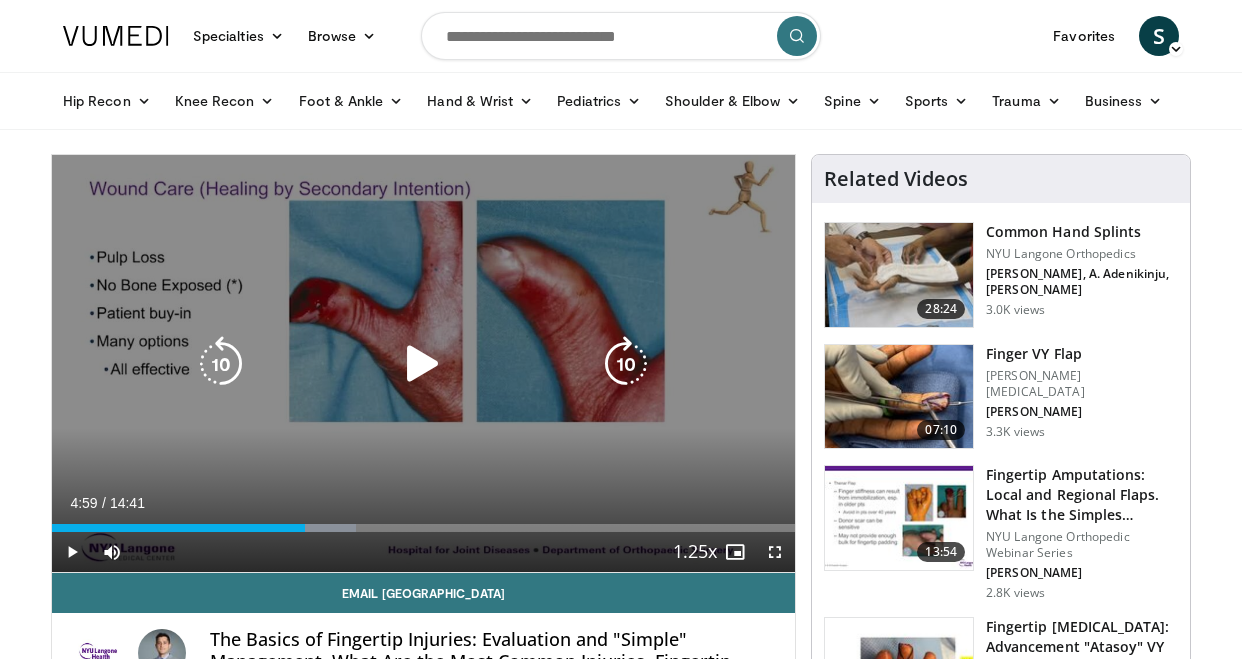 click on "10 seconds
Tap to unmute" at bounding box center [423, 363] 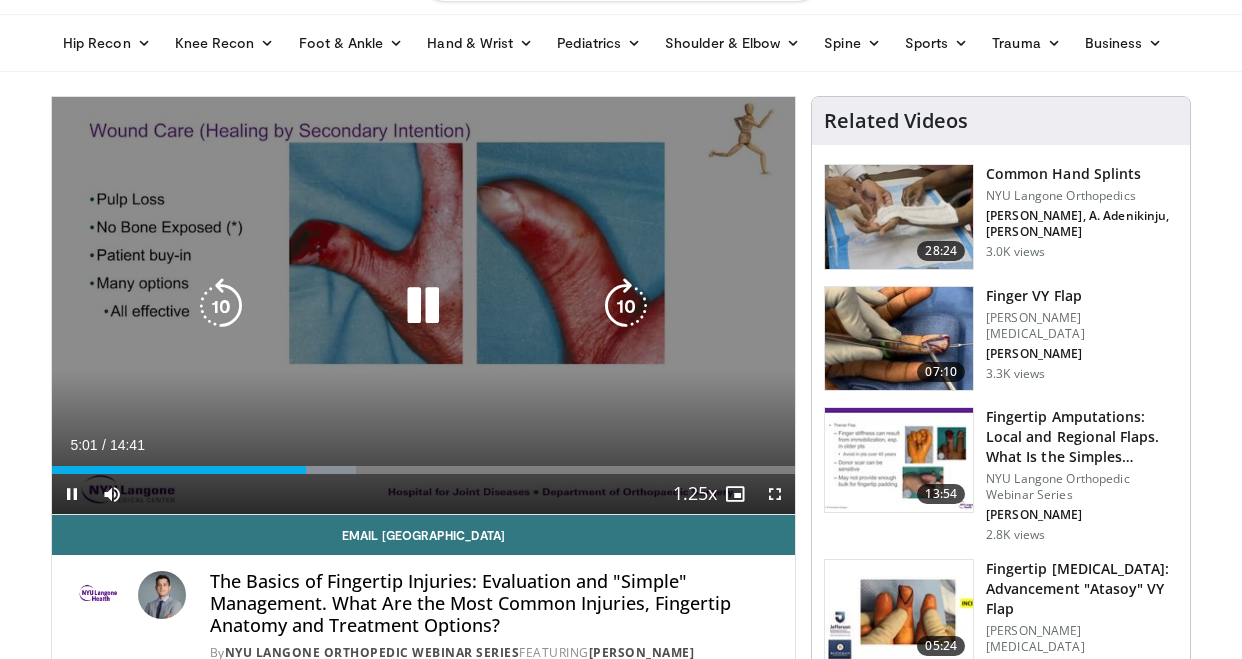 scroll, scrollTop: 0, scrollLeft: 0, axis: both 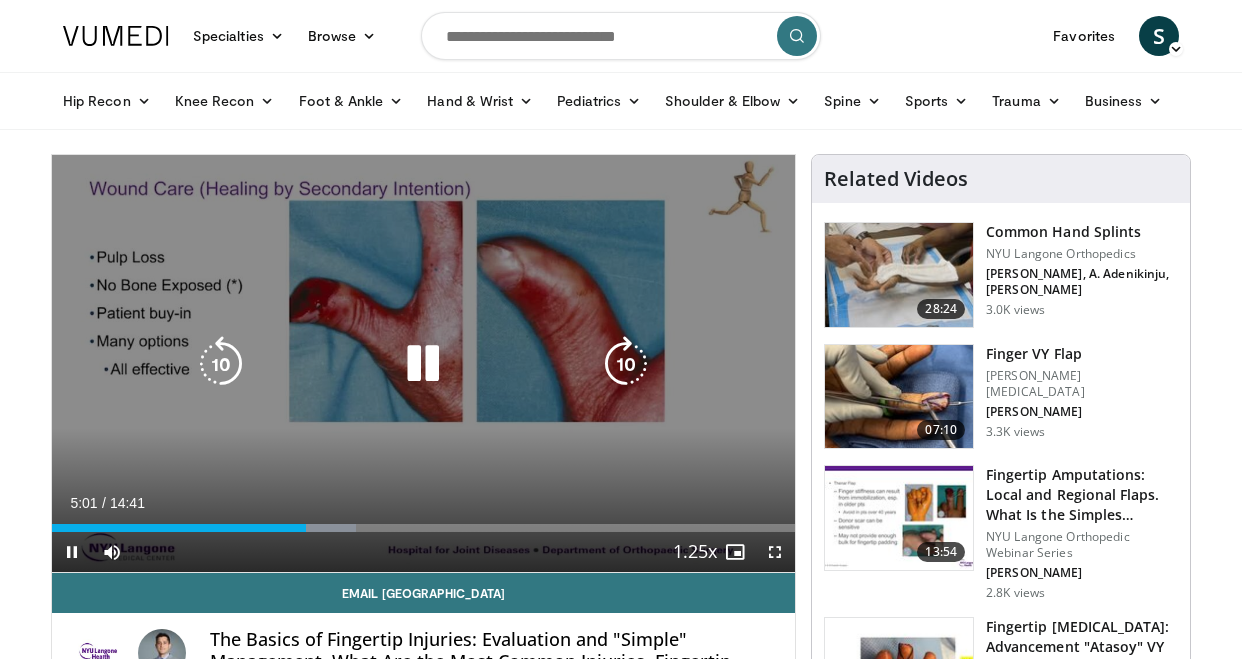 click on "10 seconds
Tap to unmute" at bounding box center [423, 363] 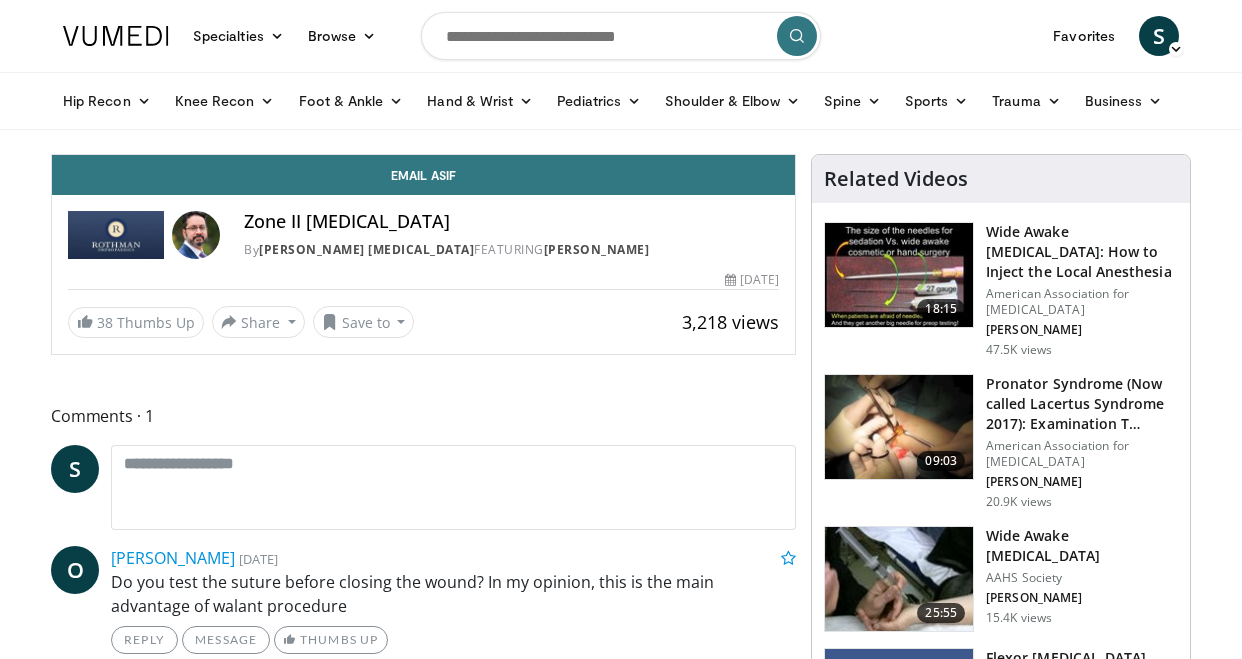 scroll, scrollTop: 0, scrollLeft: 0, axis: both 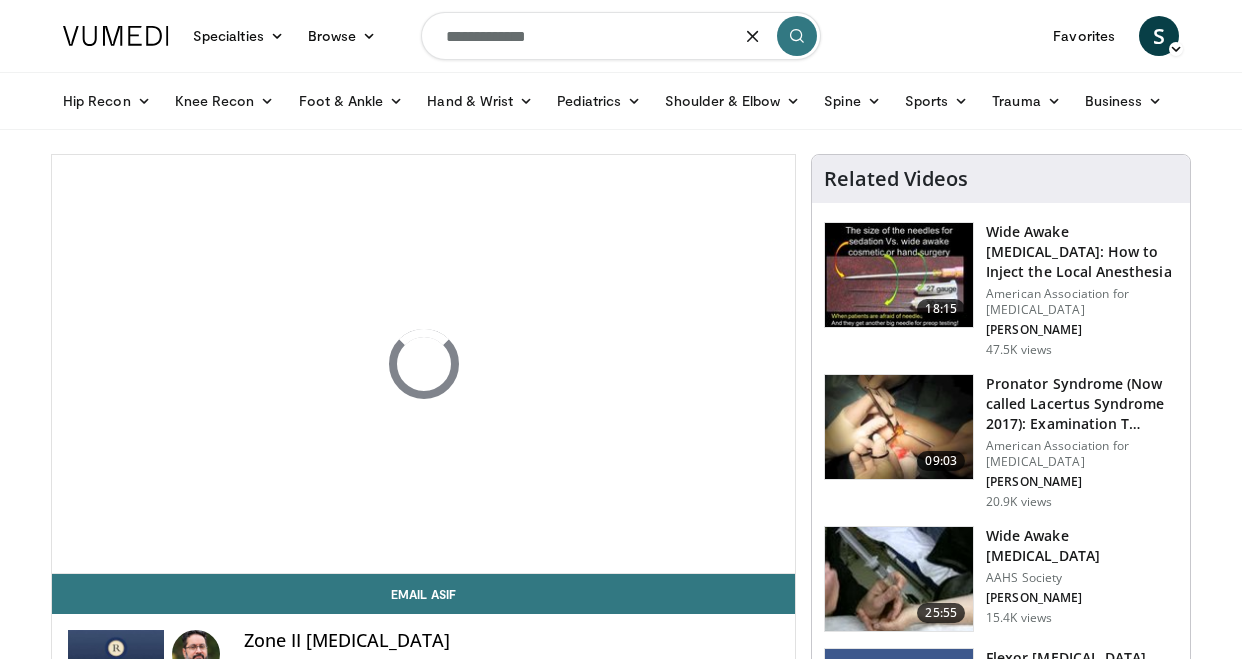 type on "**********" 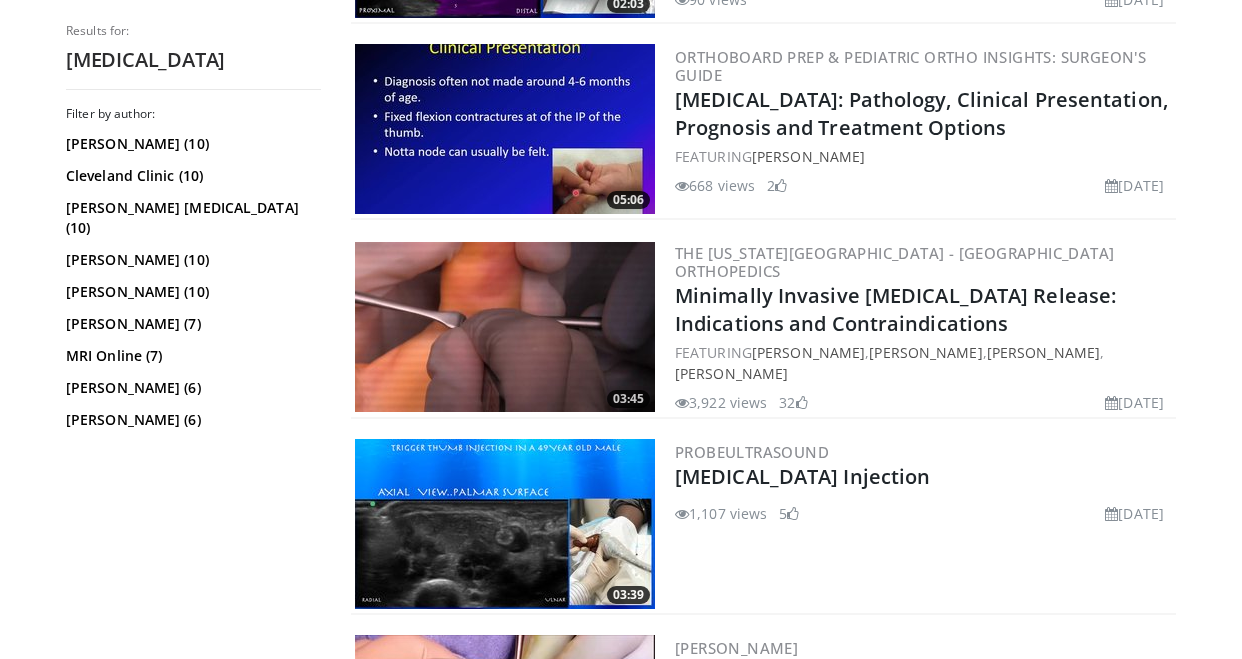 scroll, scrollTop: 800, scrollLeft: 0, axis: vertical 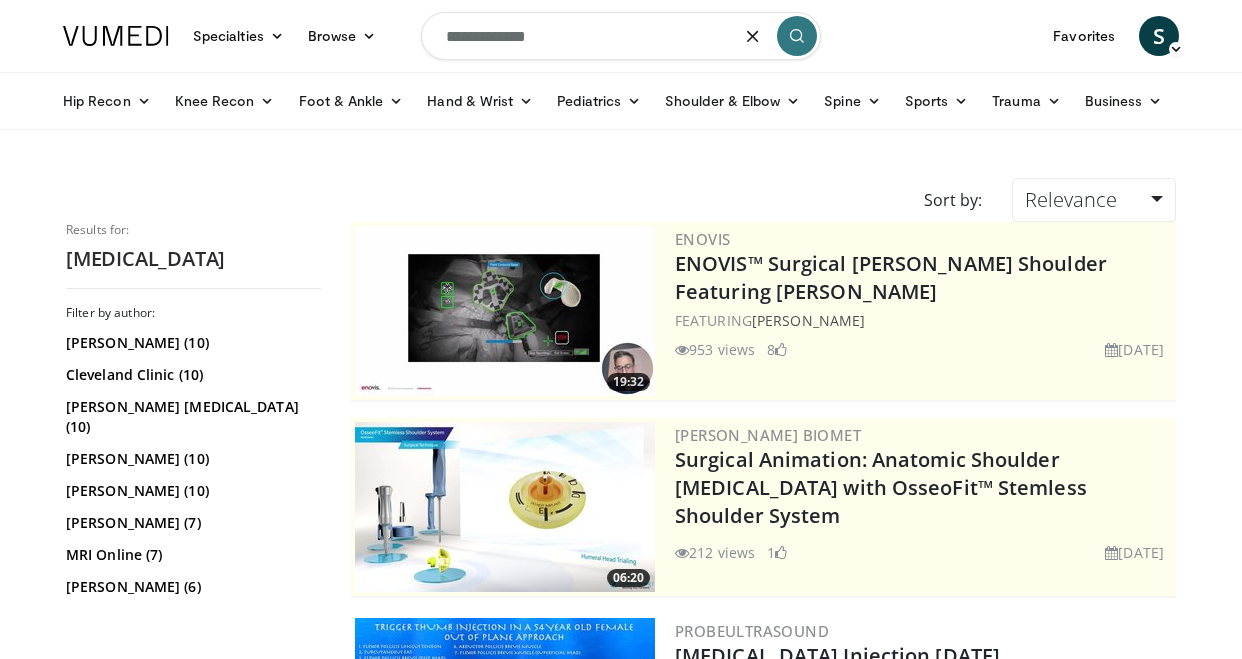 click on "**********" at bounding box center (621, 36) 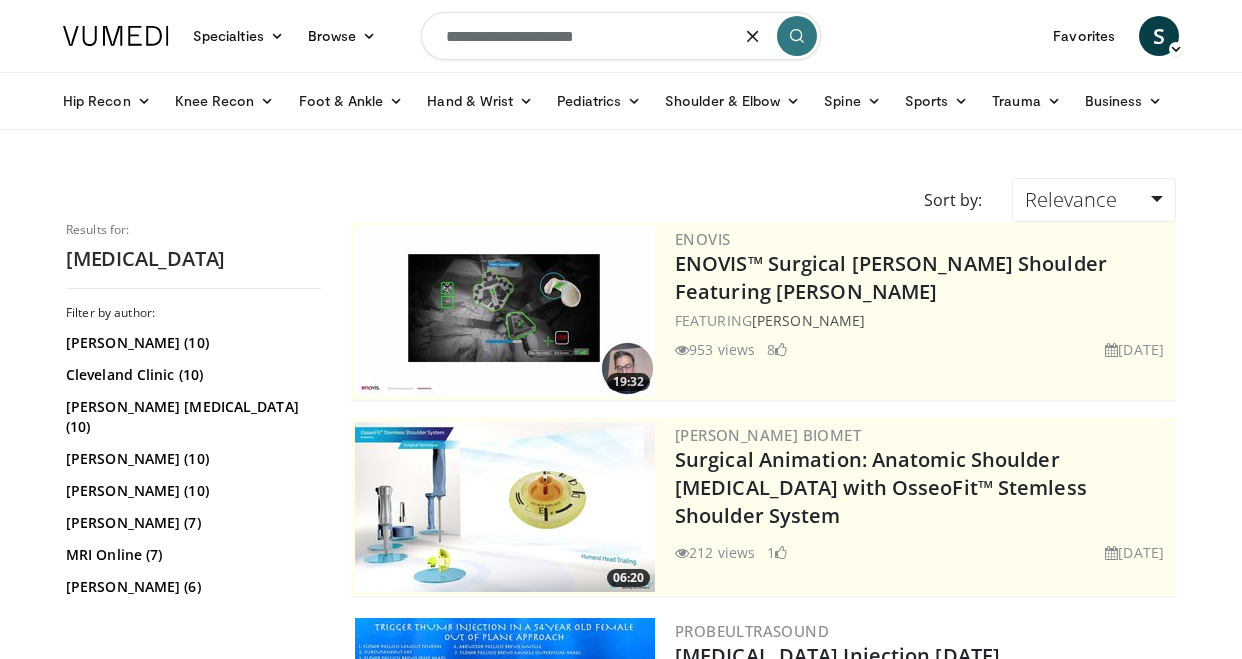 type on "**********" 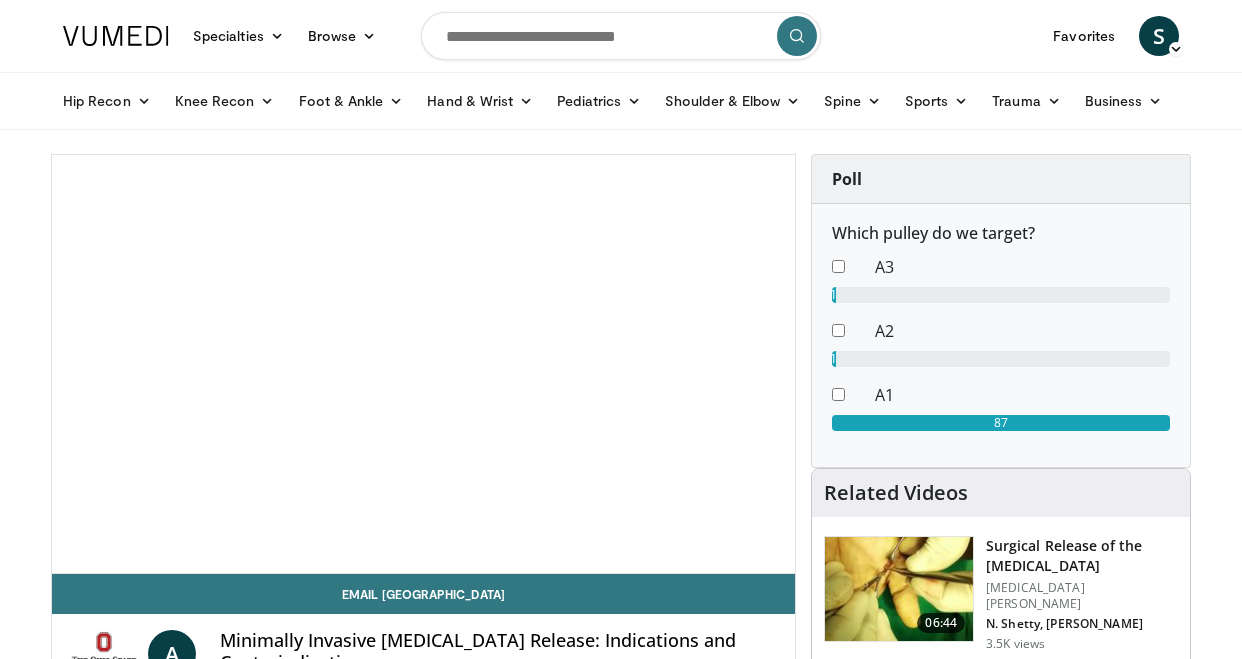scroll, scrollTop: 0, scrollLeft: 0, axis: both 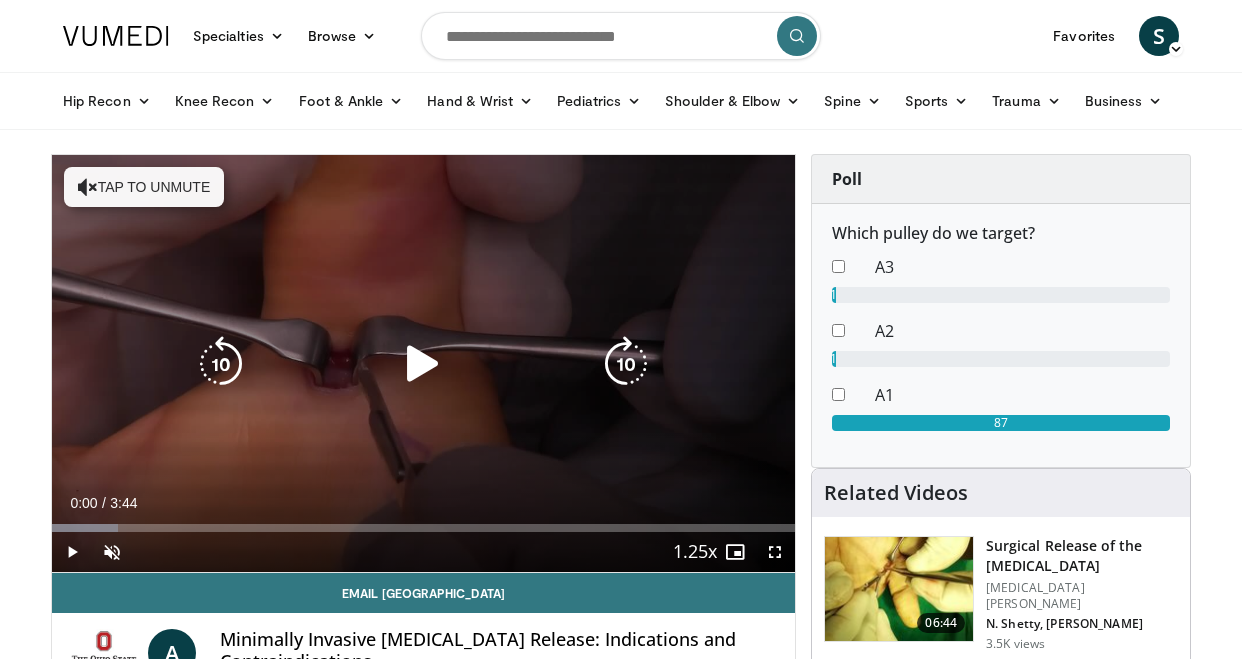 click at bounding box center (423, 364) 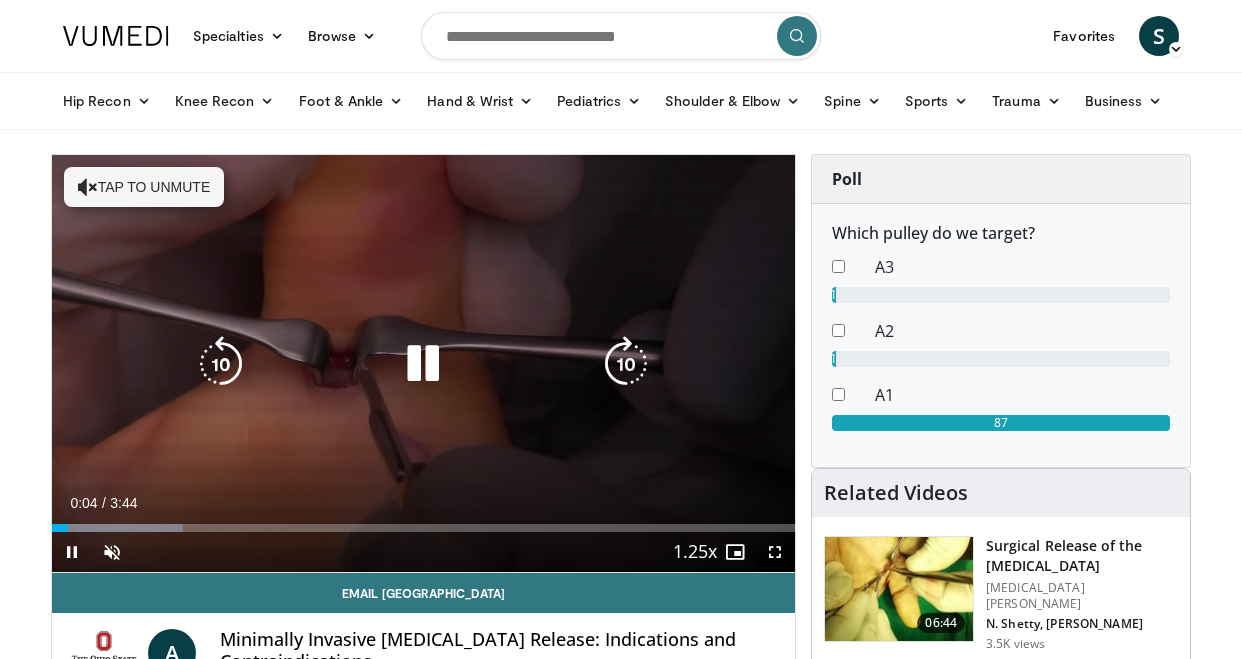 click on "Tap to unmute" at bounding box center [144, 187] 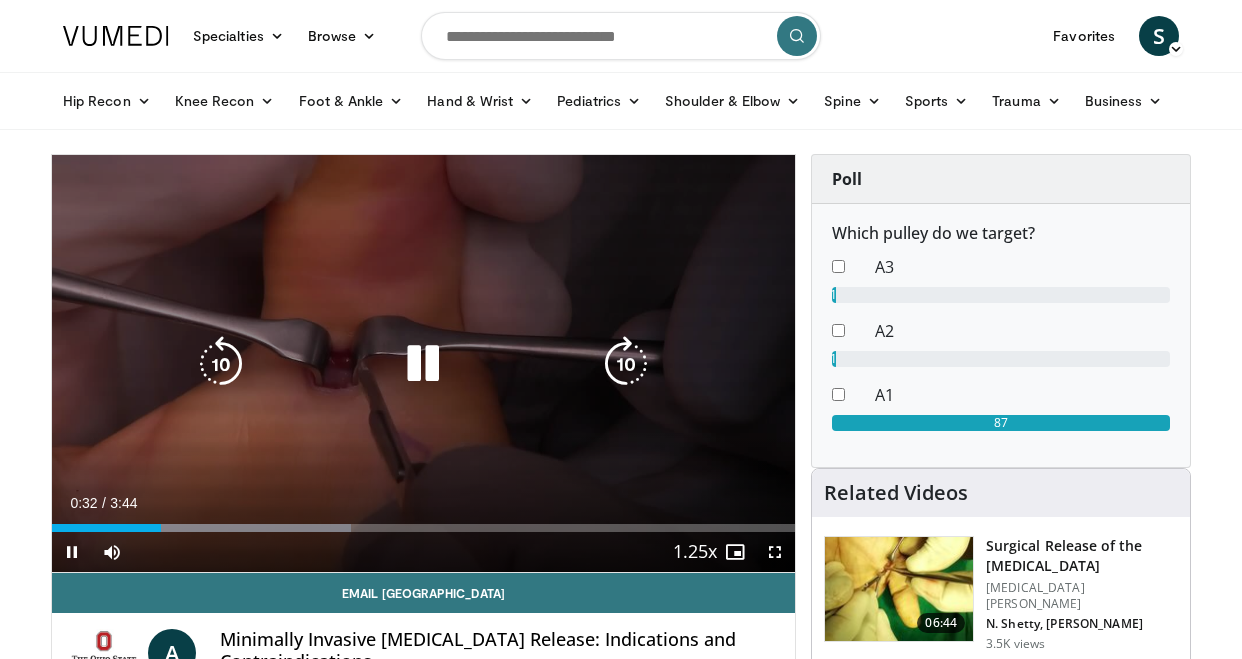 click at bounding box center (221, 364) 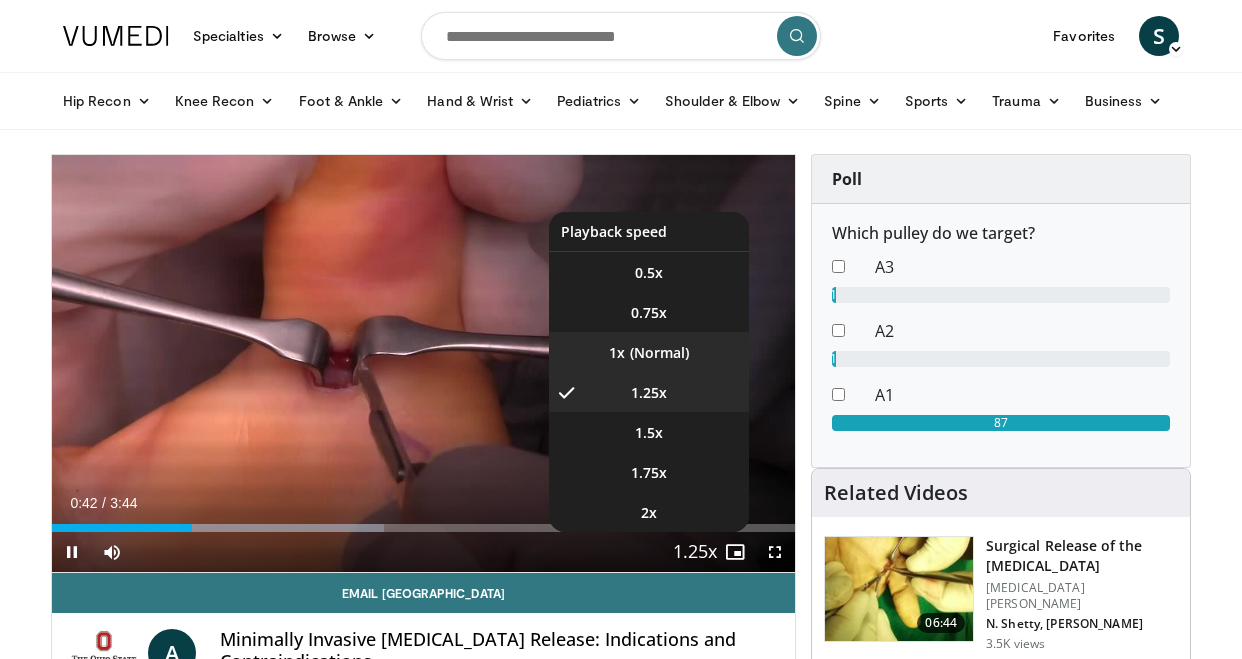 click on "1x" at bounding box center (649, 352) 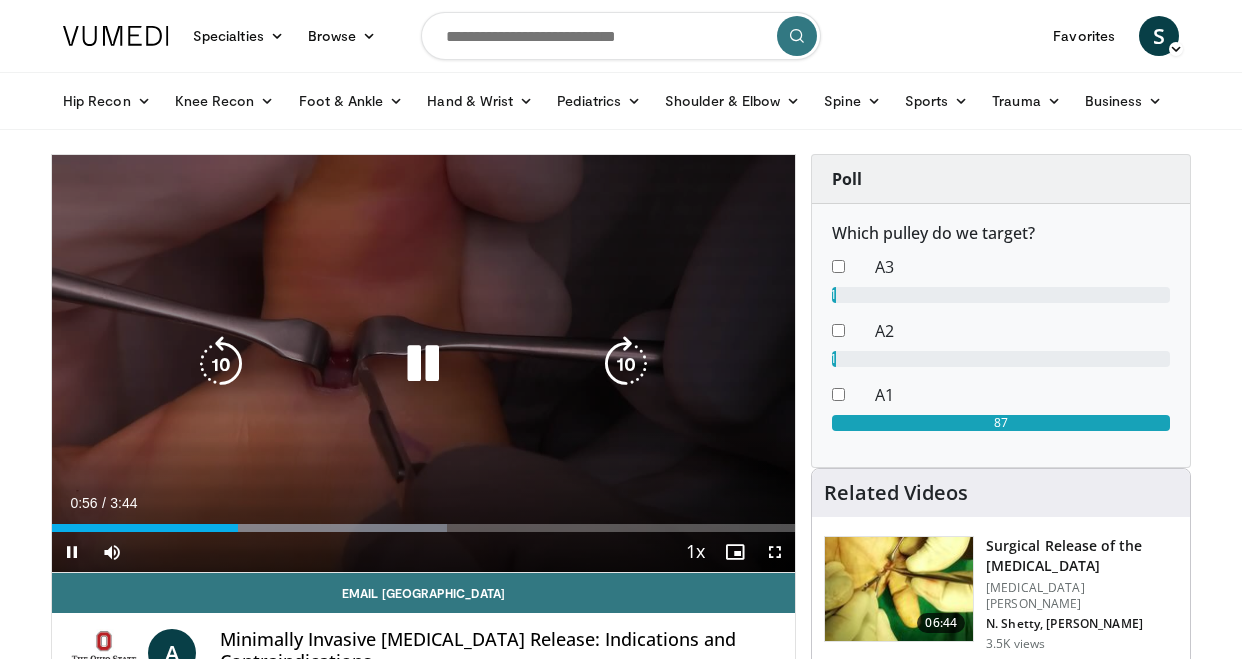 click at bounding box center (423, 364) 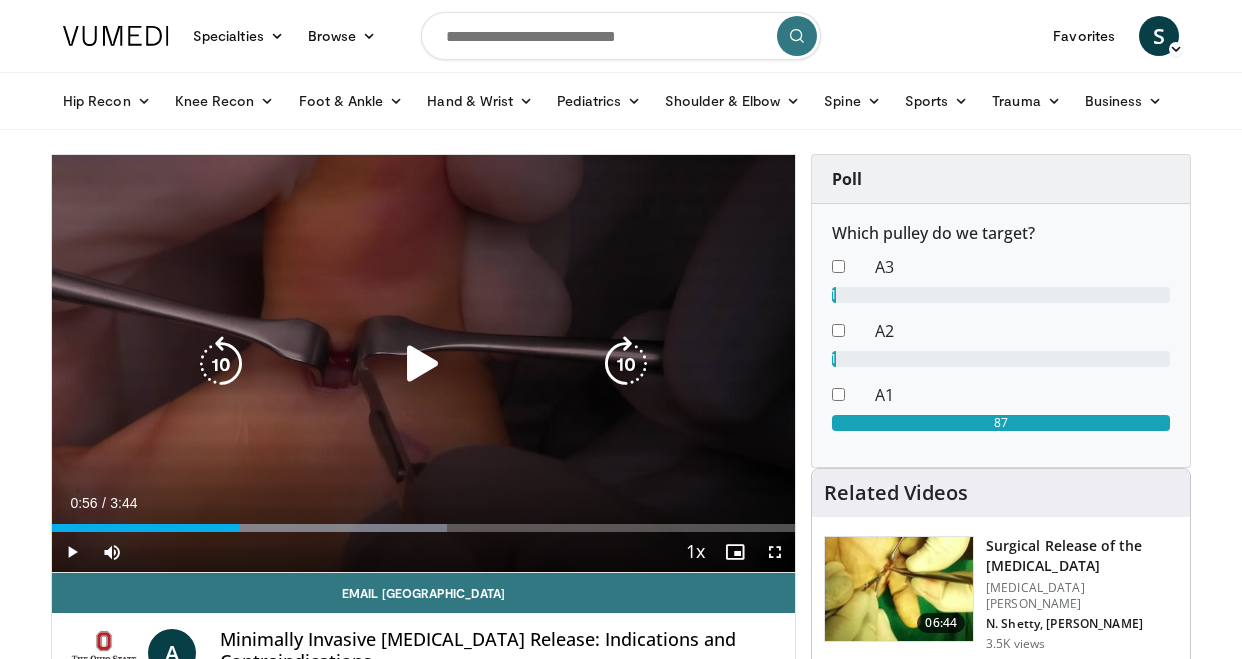 click on "10 seconds
Tap to unmute" at bounding box center (423, 363) 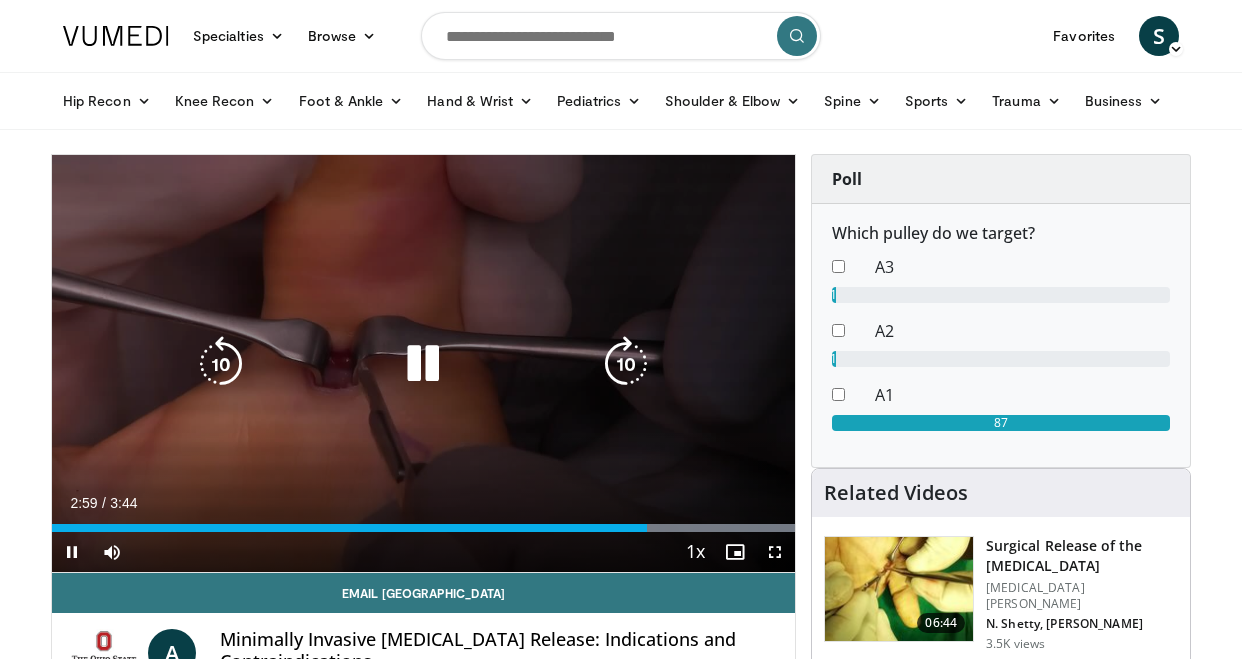 click on "10 seconds
Tap to unmute" at bounding box center [423, 363] 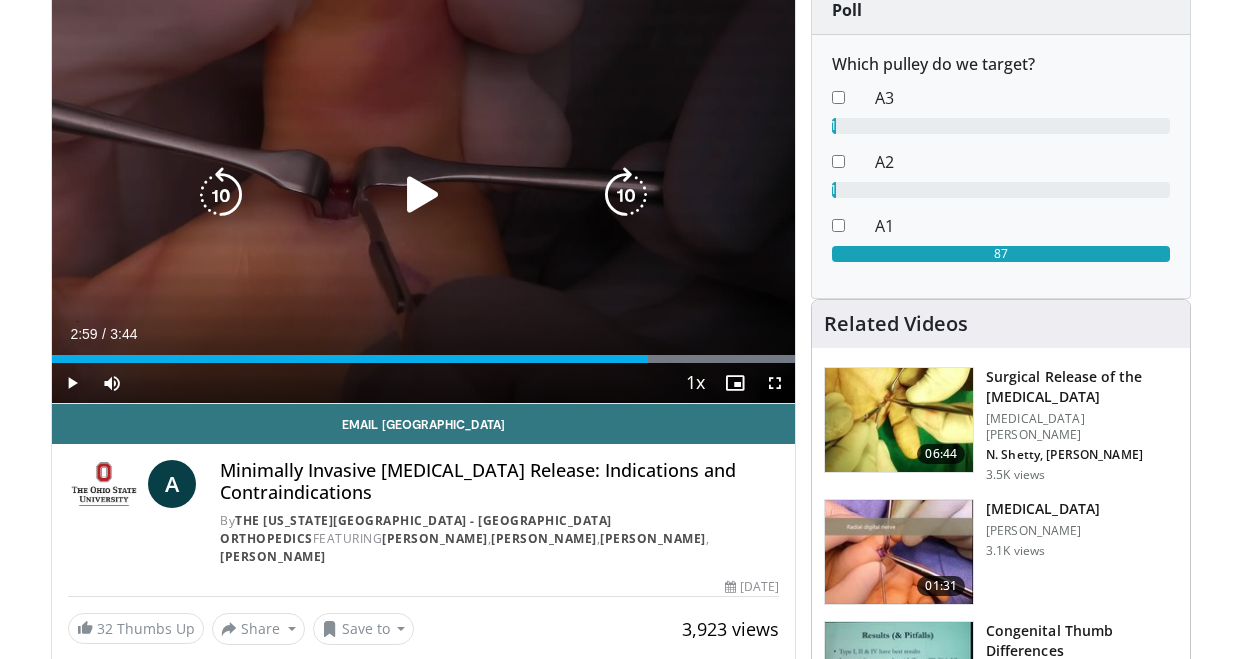 scroll, scrollTop: 200, scrollLeft: 0, axis: vertical 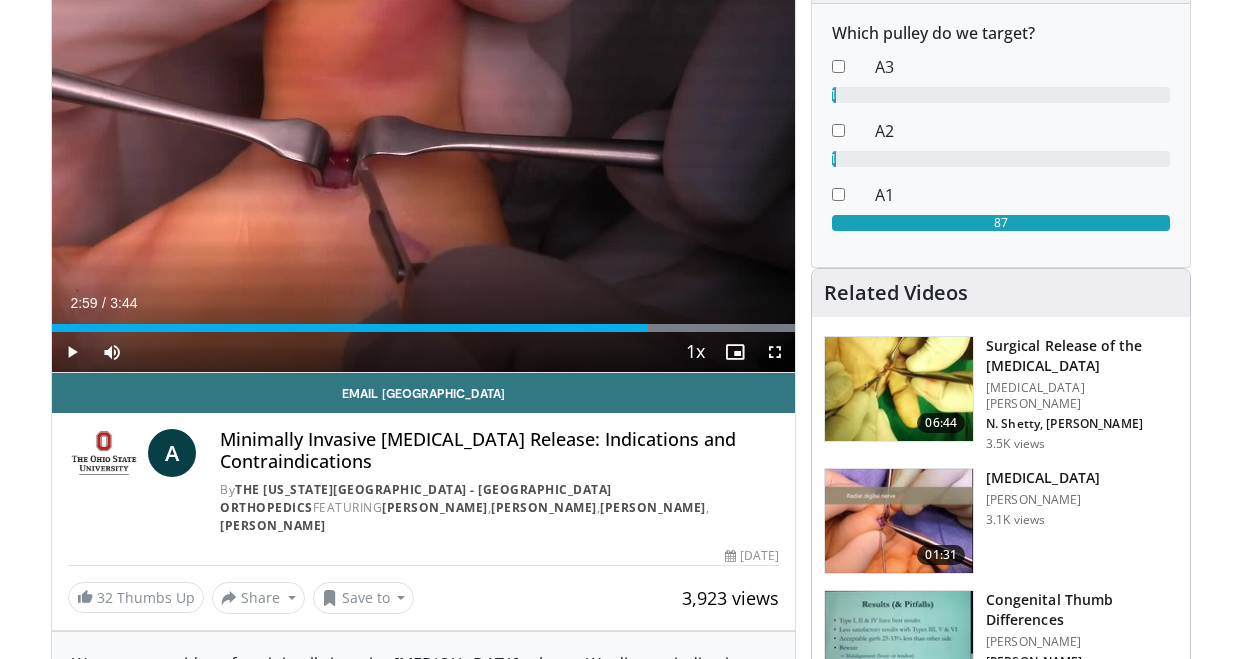 click on "Minimally Invasive [MEDICAL_DATA] Release: Indications and Contraindications" at bounding box center (499, 450) 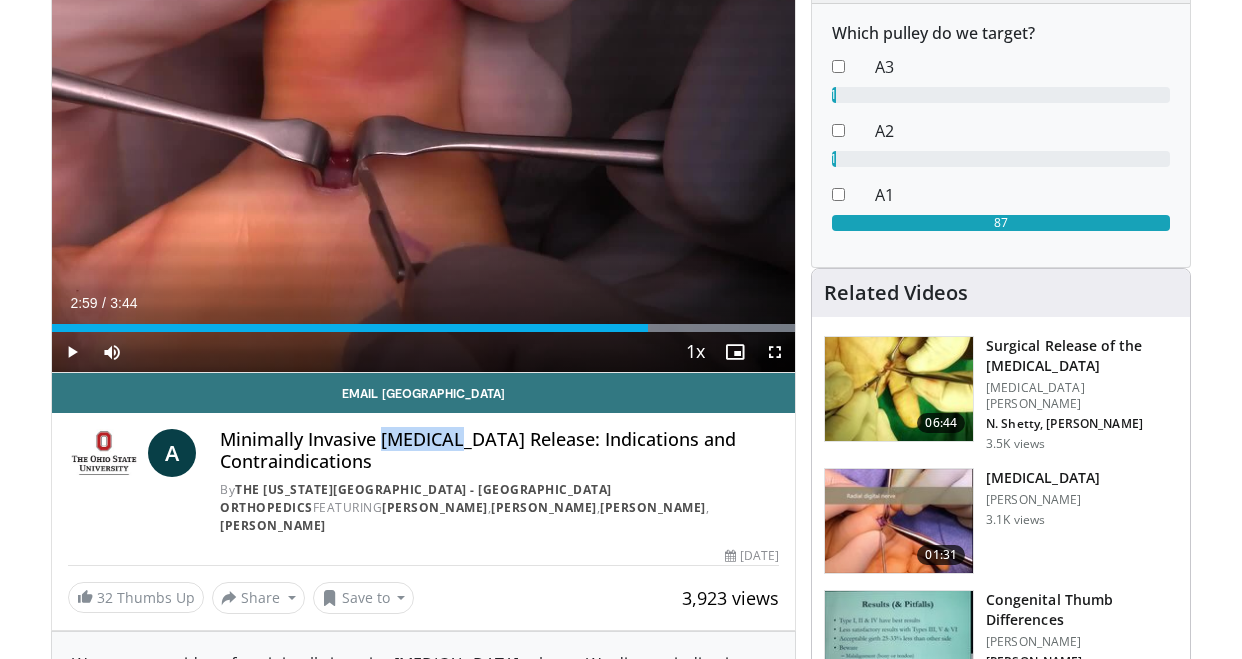 click on "Minimally Invasive [MEDICAL_DATA] Release: Indications and Contraindications" at bounding box center [499, 450] 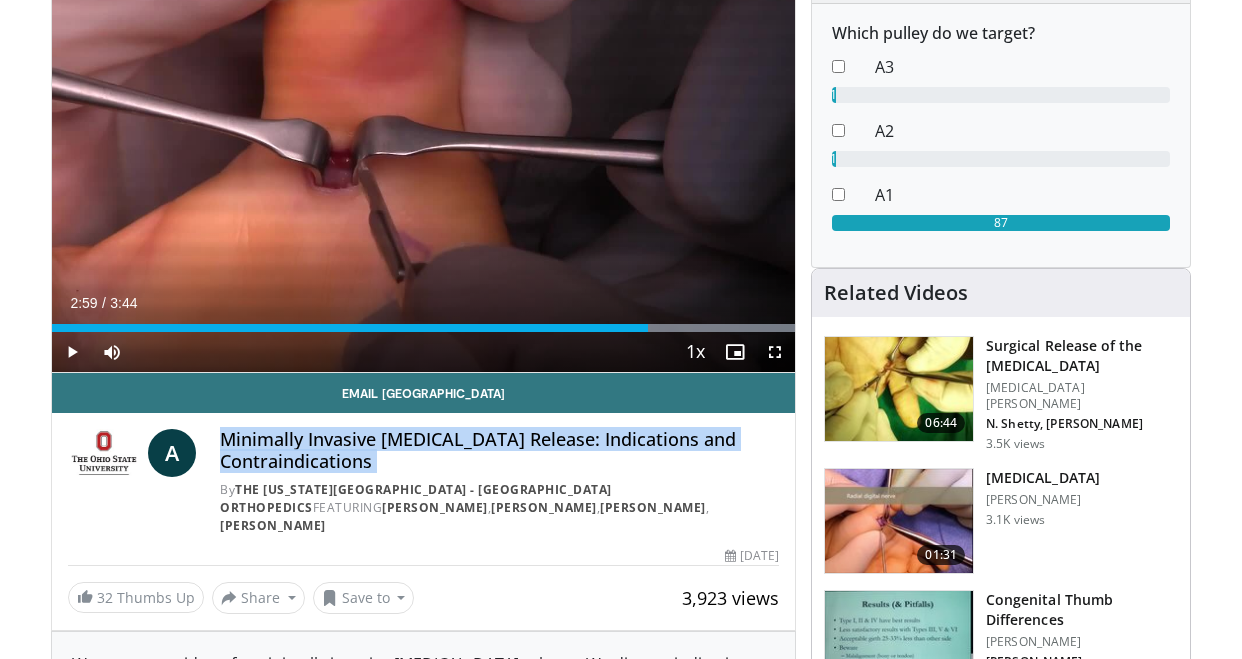 click on "Minimally Invasive [MEDICAL_DATA] Release: Indications and Contraindications" at bounding box center (499, 450) 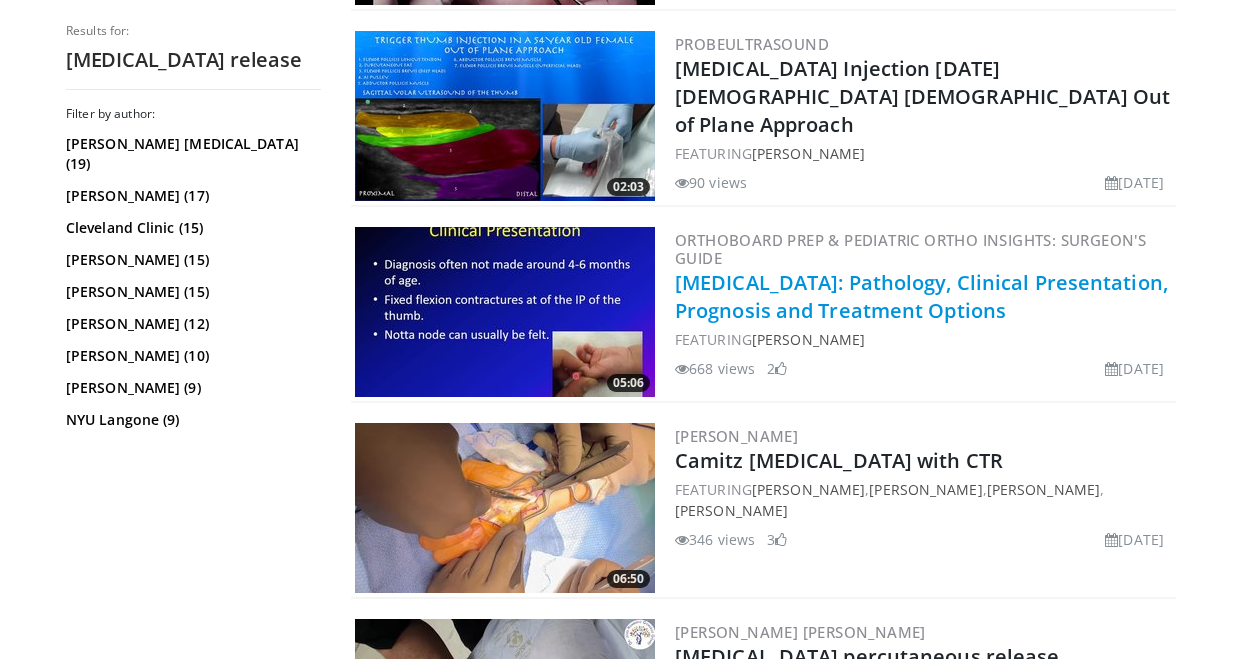 scroll, scrollTop: 1400, scrollLeft: 0, axis: vertical 